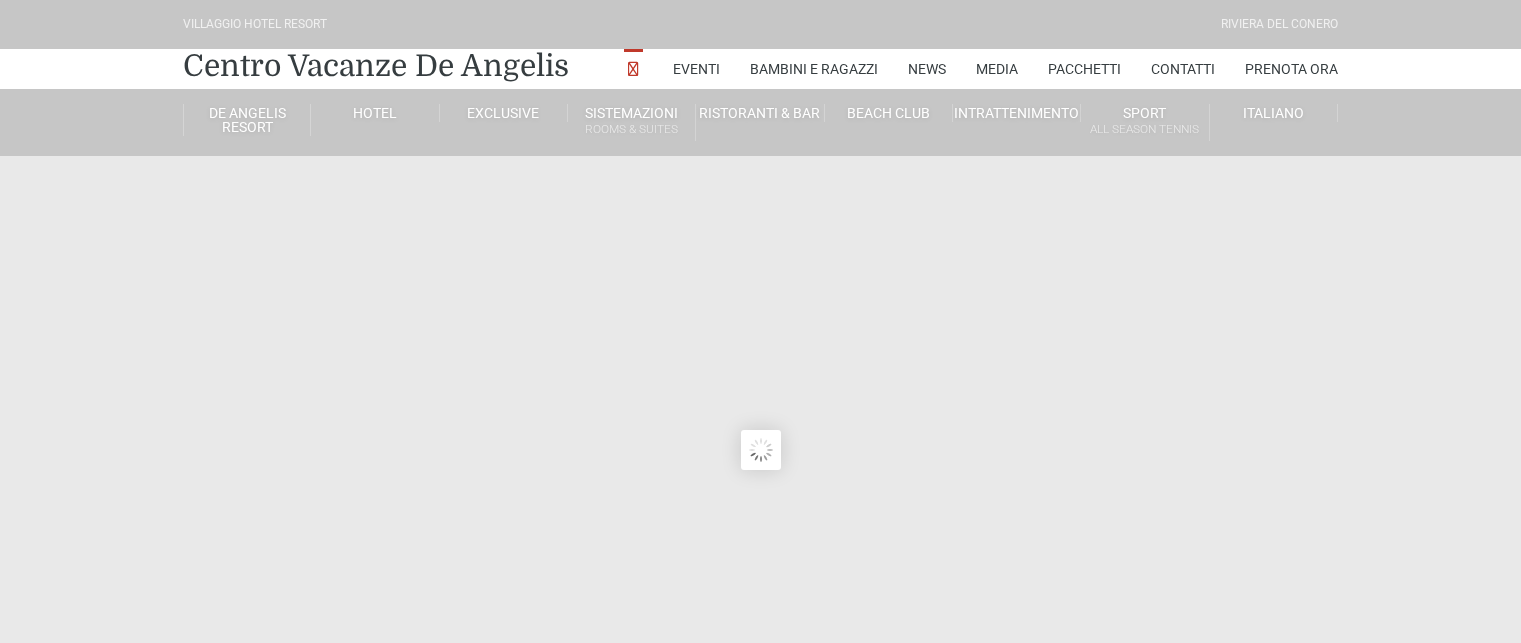 scroll, scrollTop: 0, scrollLeft: 0, axis: both 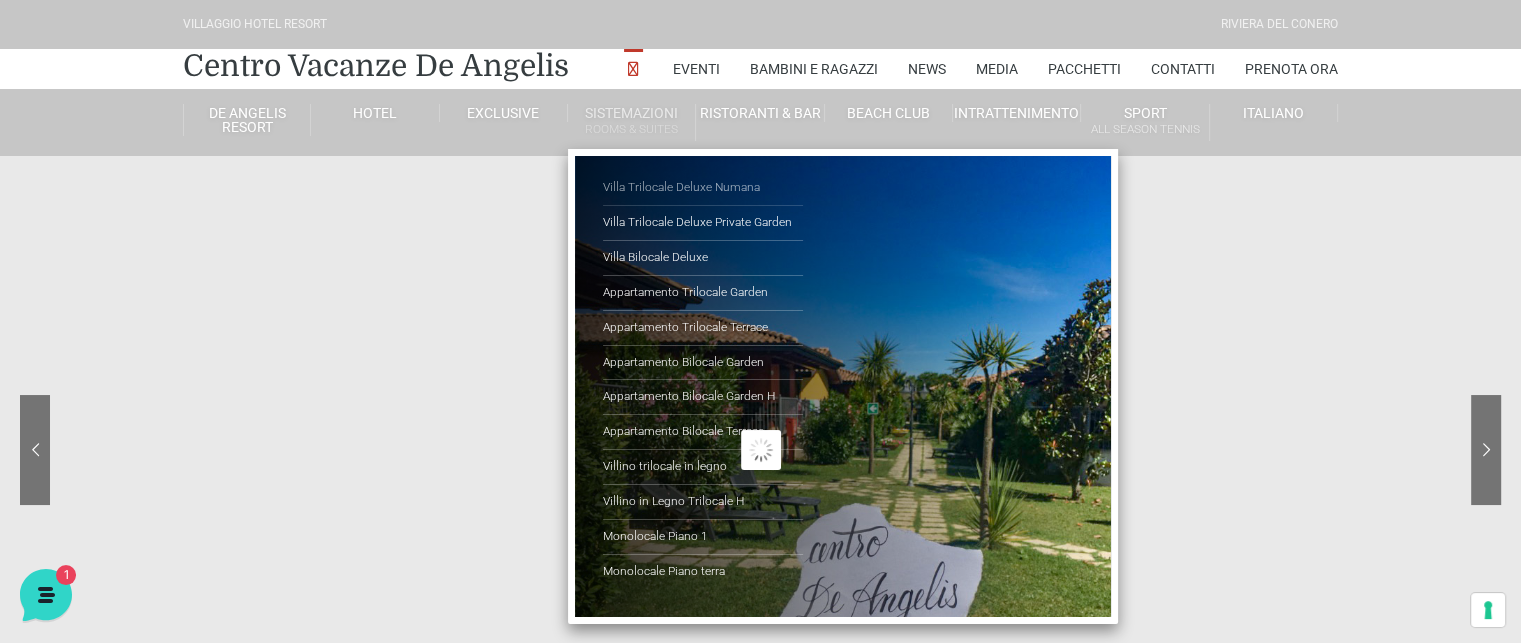click on "Villa Trilocale Deluxe Numana" at bounding box center (703, 188) 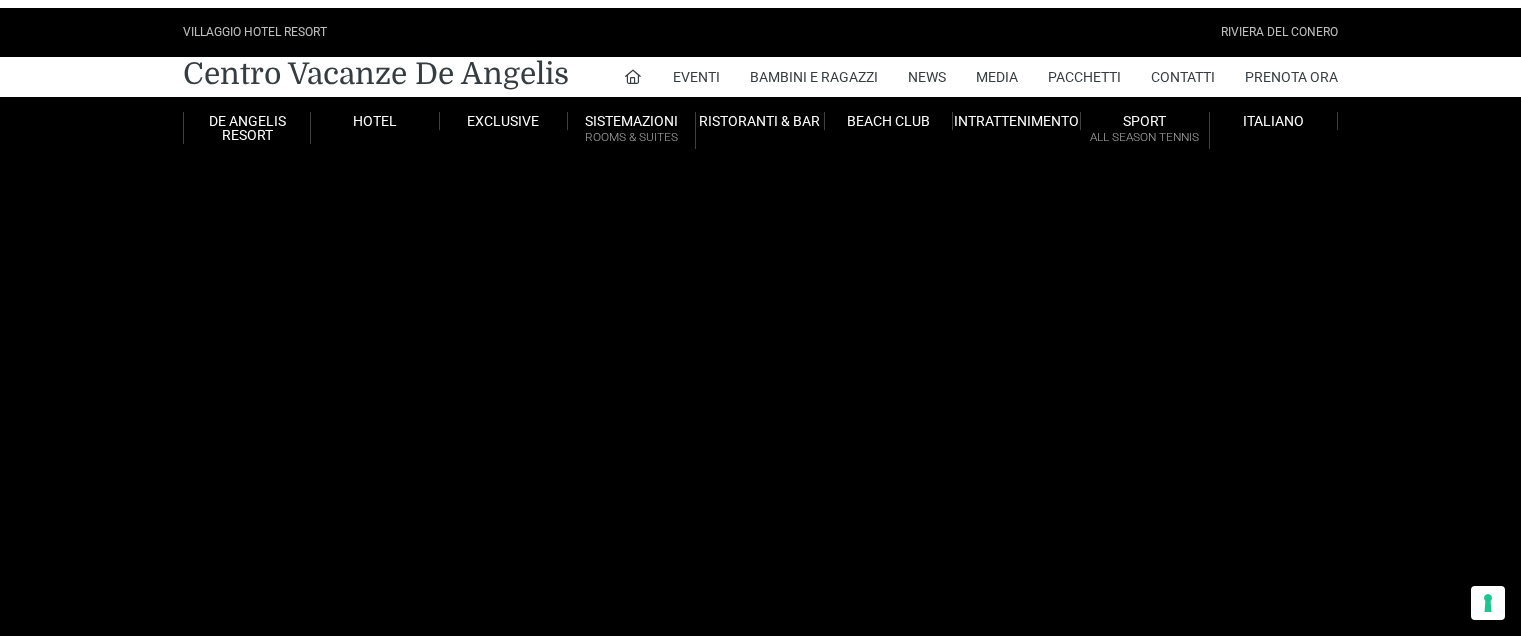 scroll, scrollTop: 0, scrollLeft: 0, axis: both 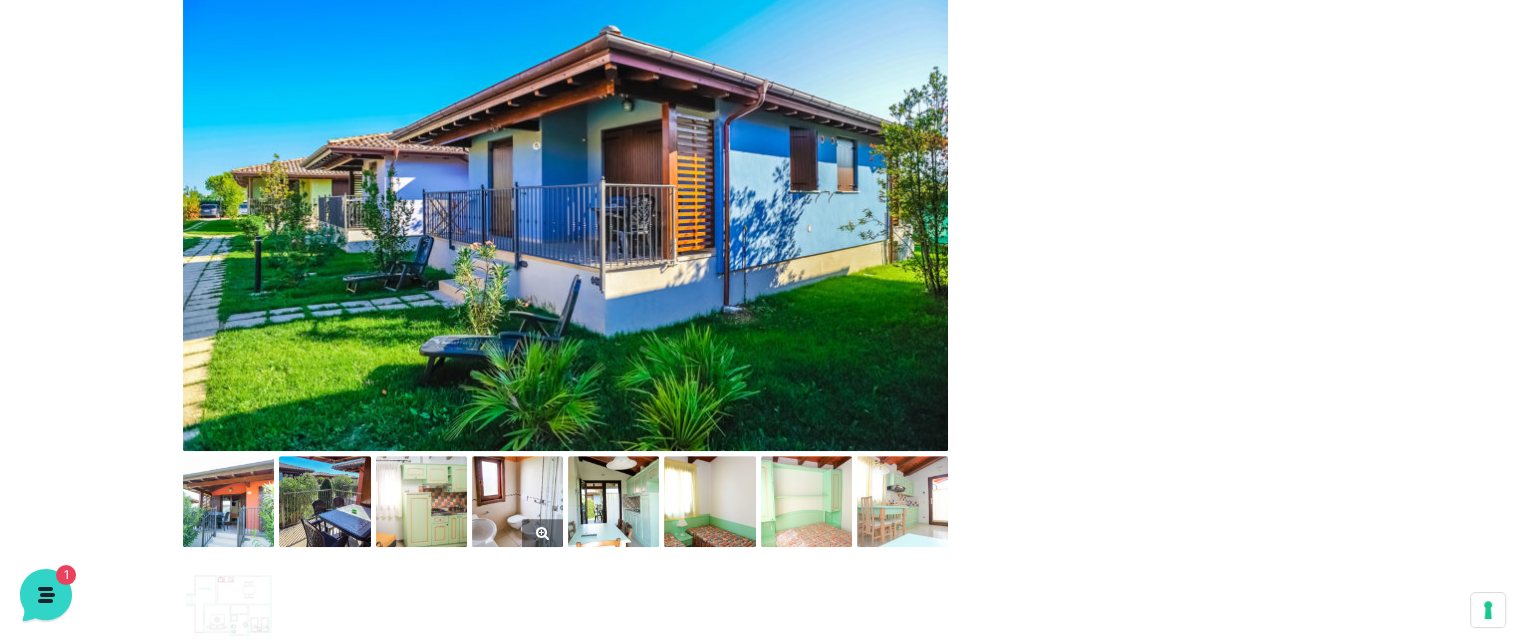 click at bounding box center (517, 501) 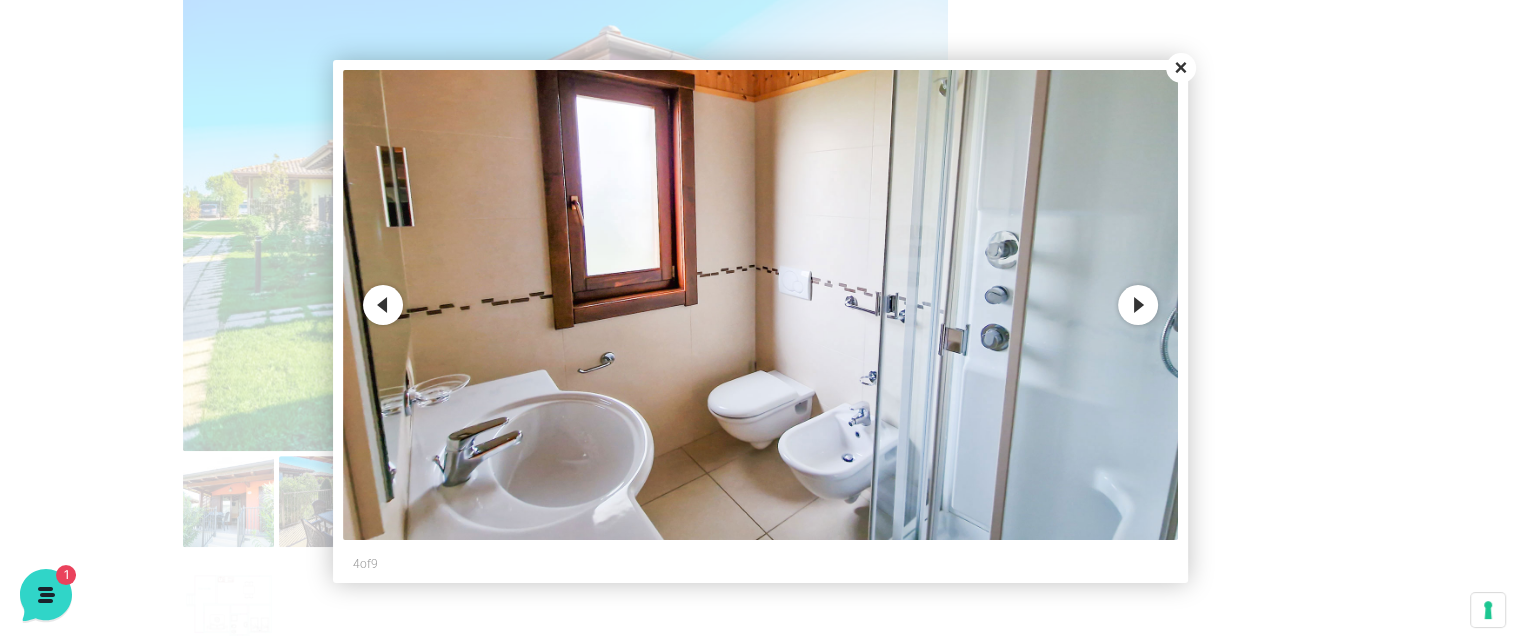 click on "Next" at bounding box center [1138, 305] 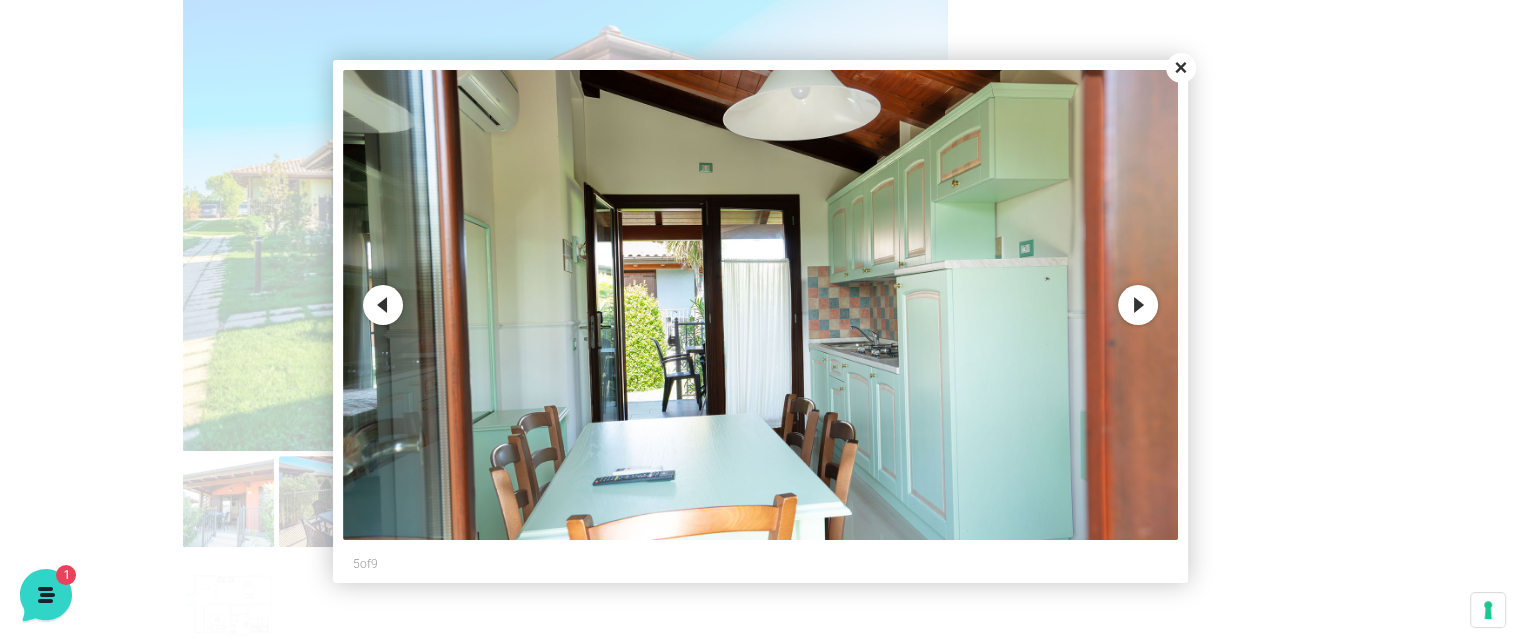 click on "Next" at bounding box center (1138, 305) 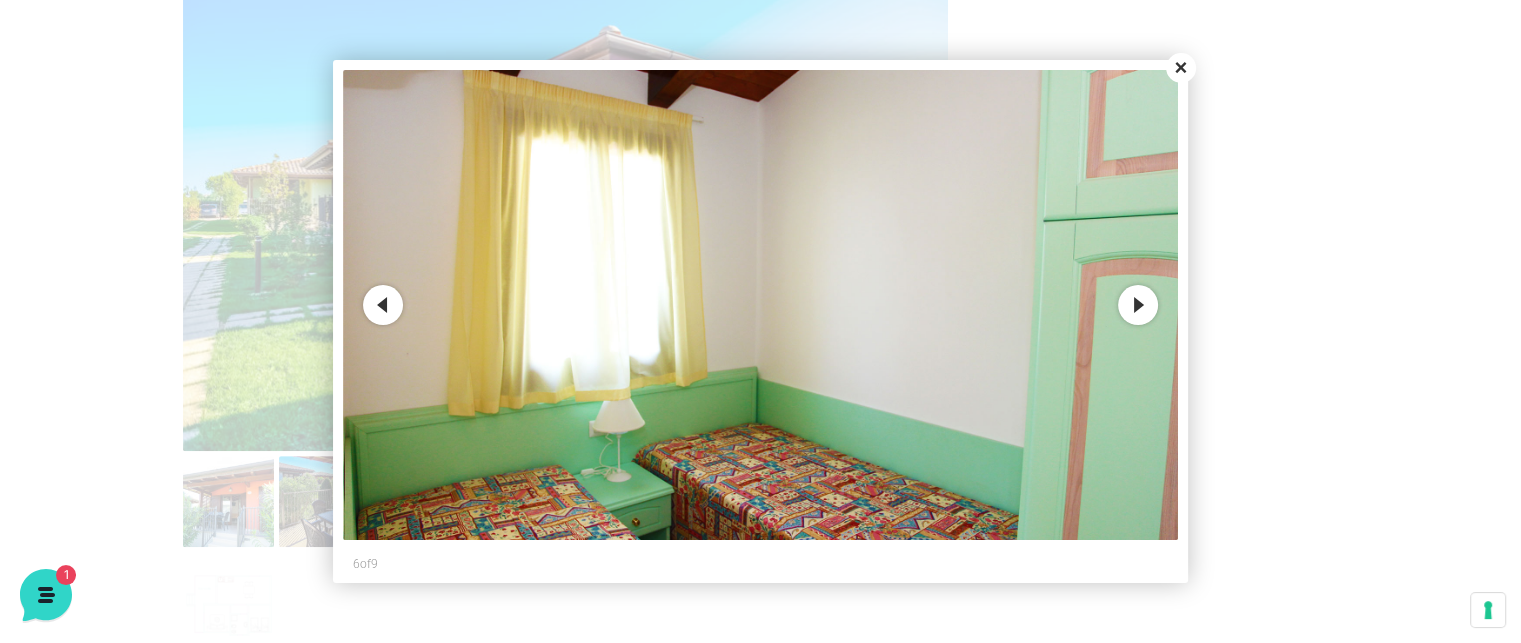 drag, startPoint x: 1187, startPoint y: 64, endPoint x: 968, endPoint y: 11, distance: 225.32199 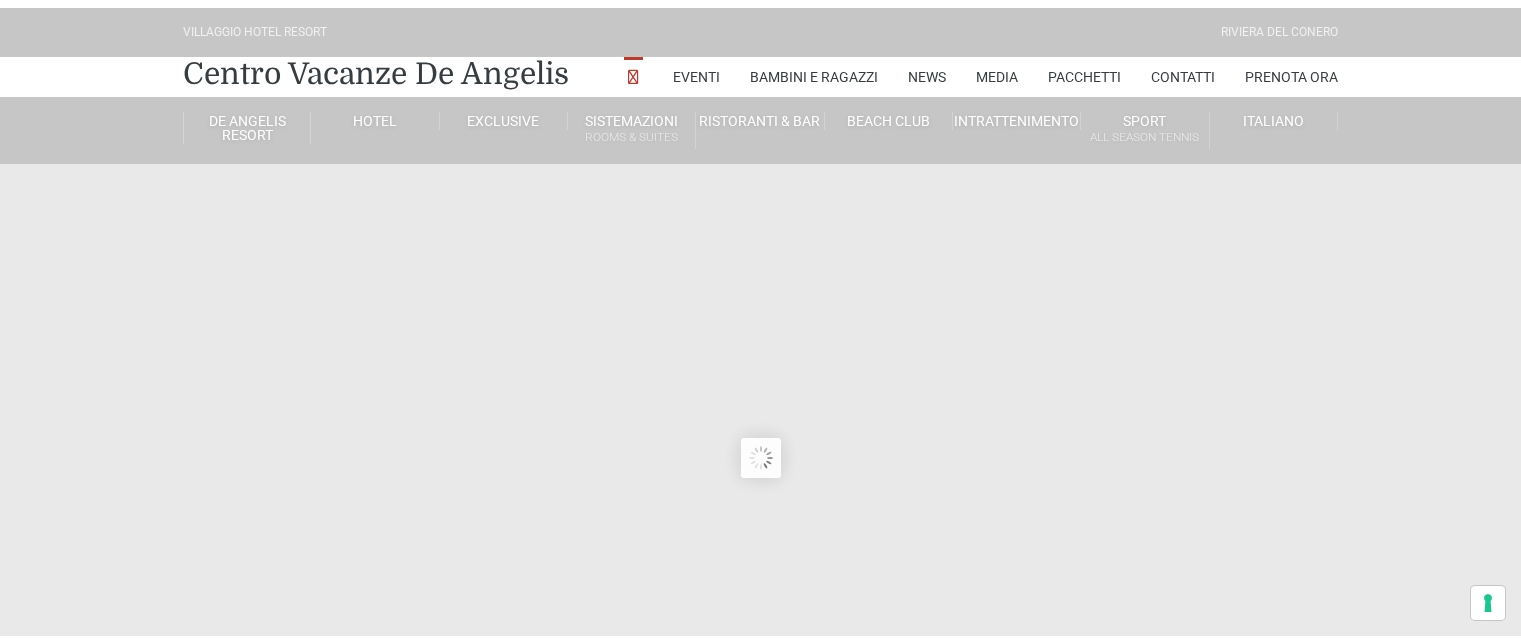 scroll, scrollTop: 0, scrollLeft: 0, axis: both 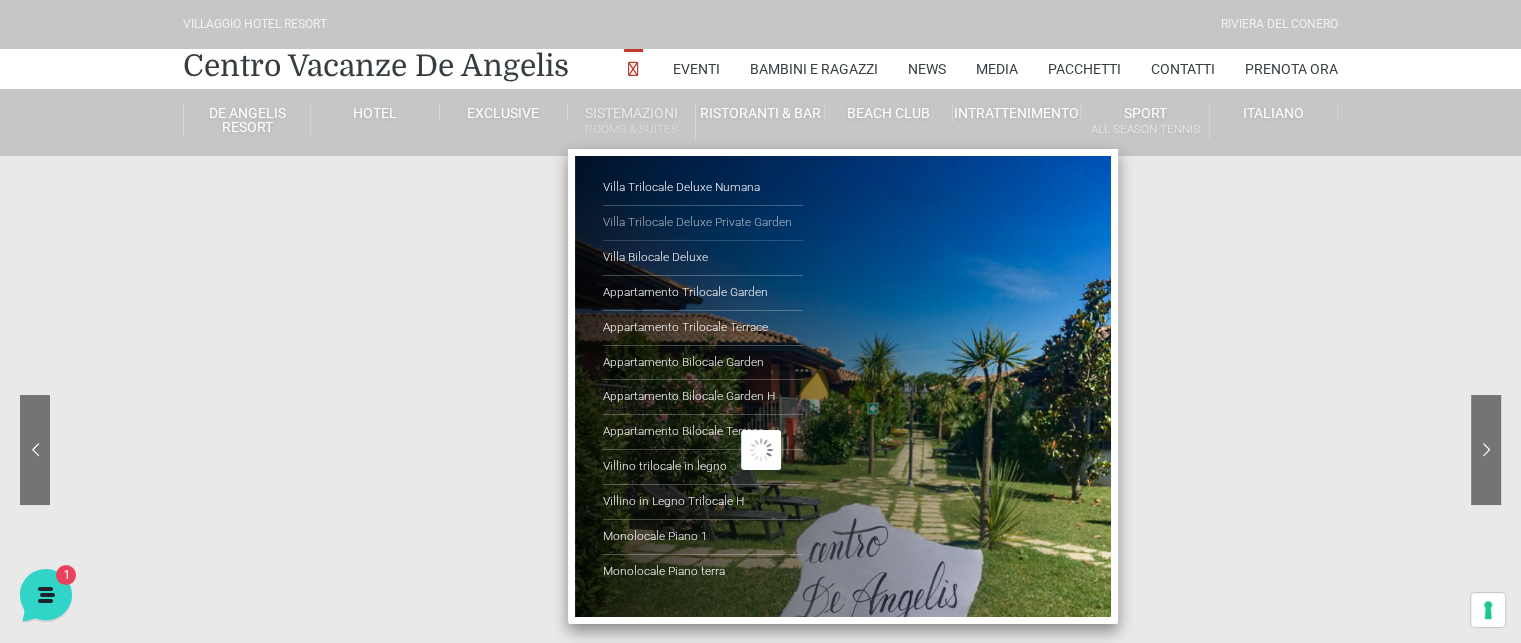 click on "Villa Trilocale Deluxe Private Garden" at bounding box center (703, 223) 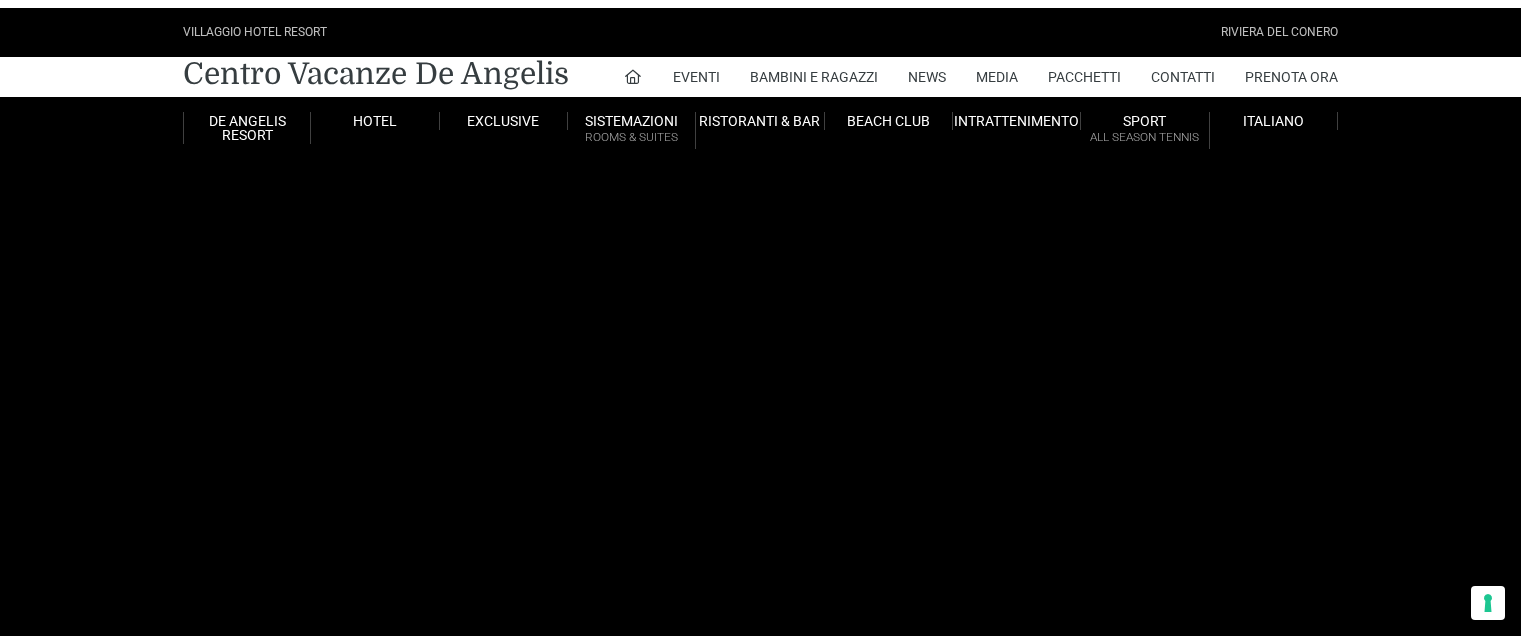 scroll, scrollTop: 0, scrollLeft: 0, axis: both 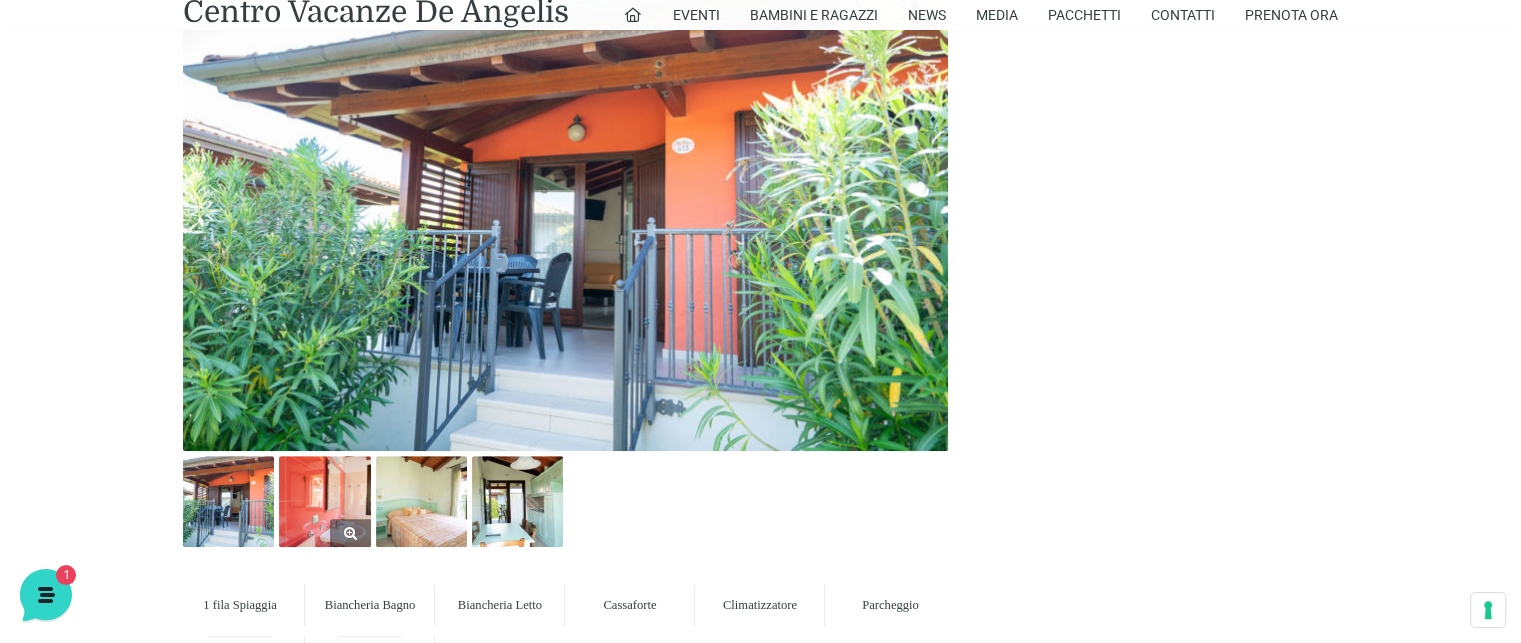 click at bounding box center [324, 501] 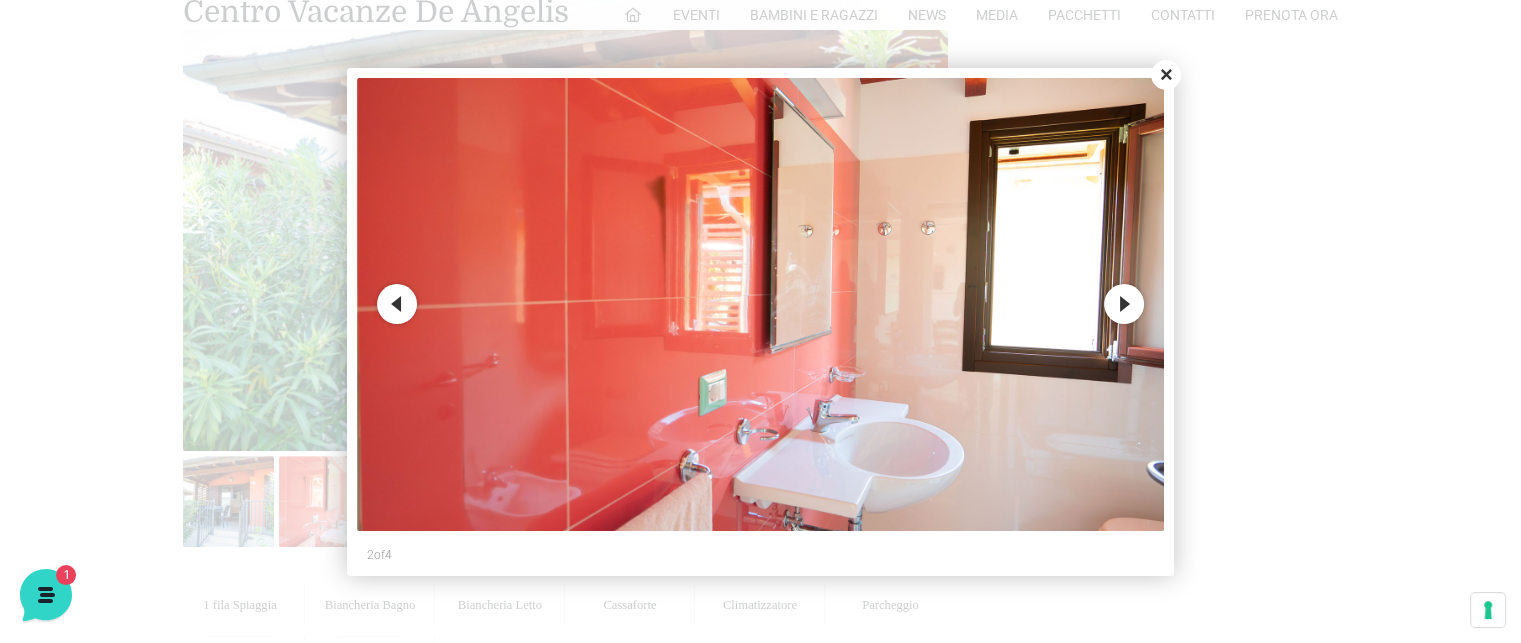 click on "Next" at bounding box center (1124, 304) 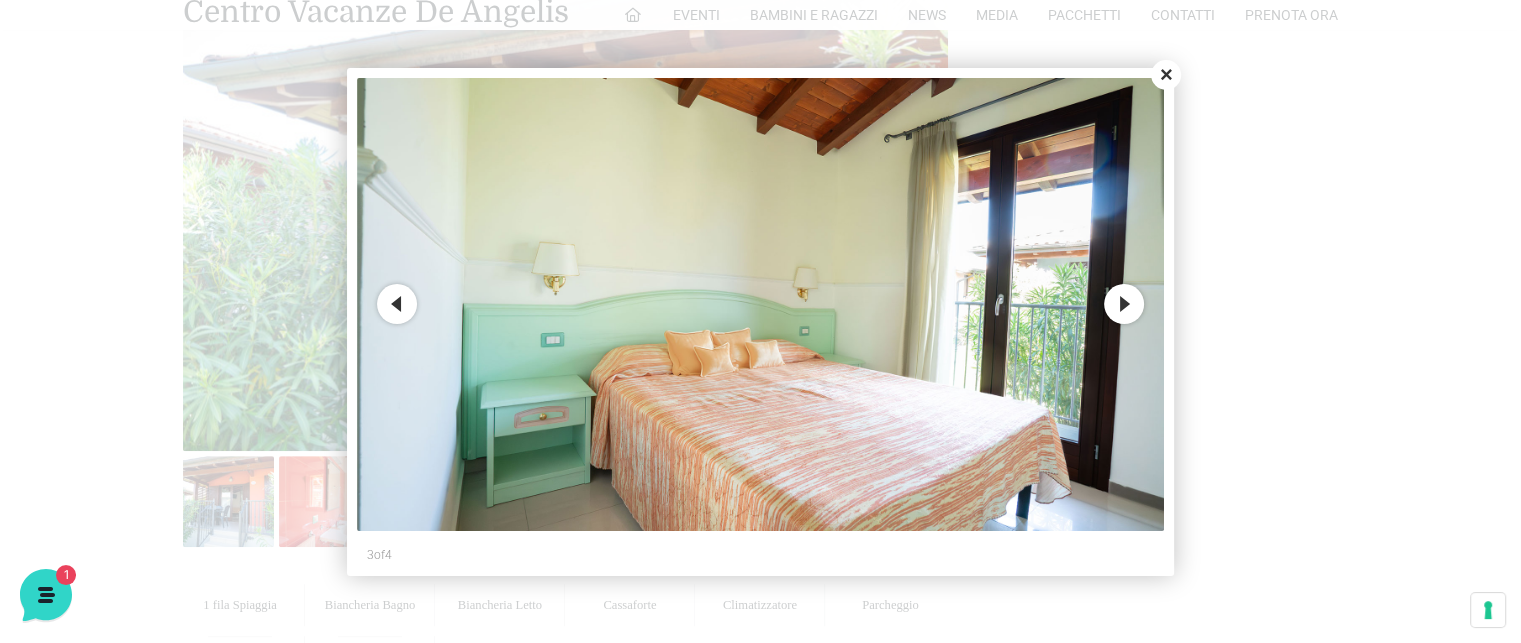 click on "Next" at bounding box center (1124, 304) 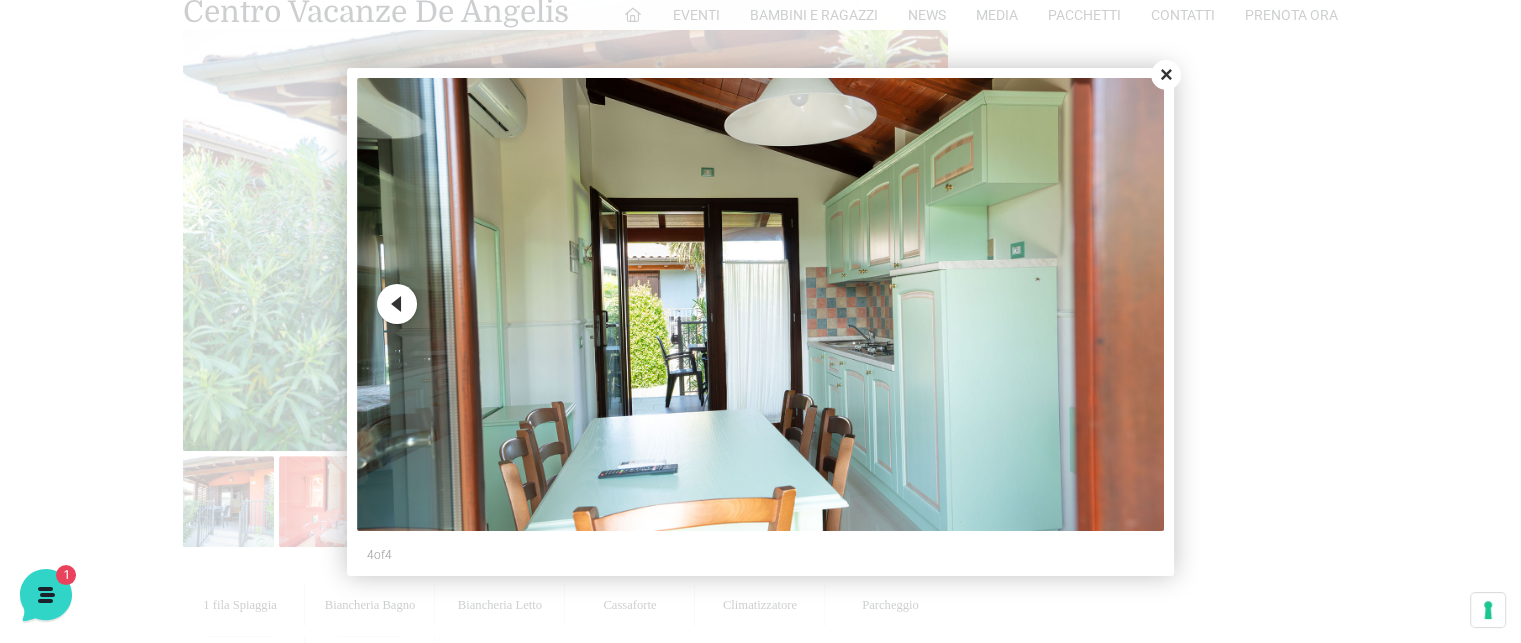 click on "Close" at bounding box center (1166, 75) 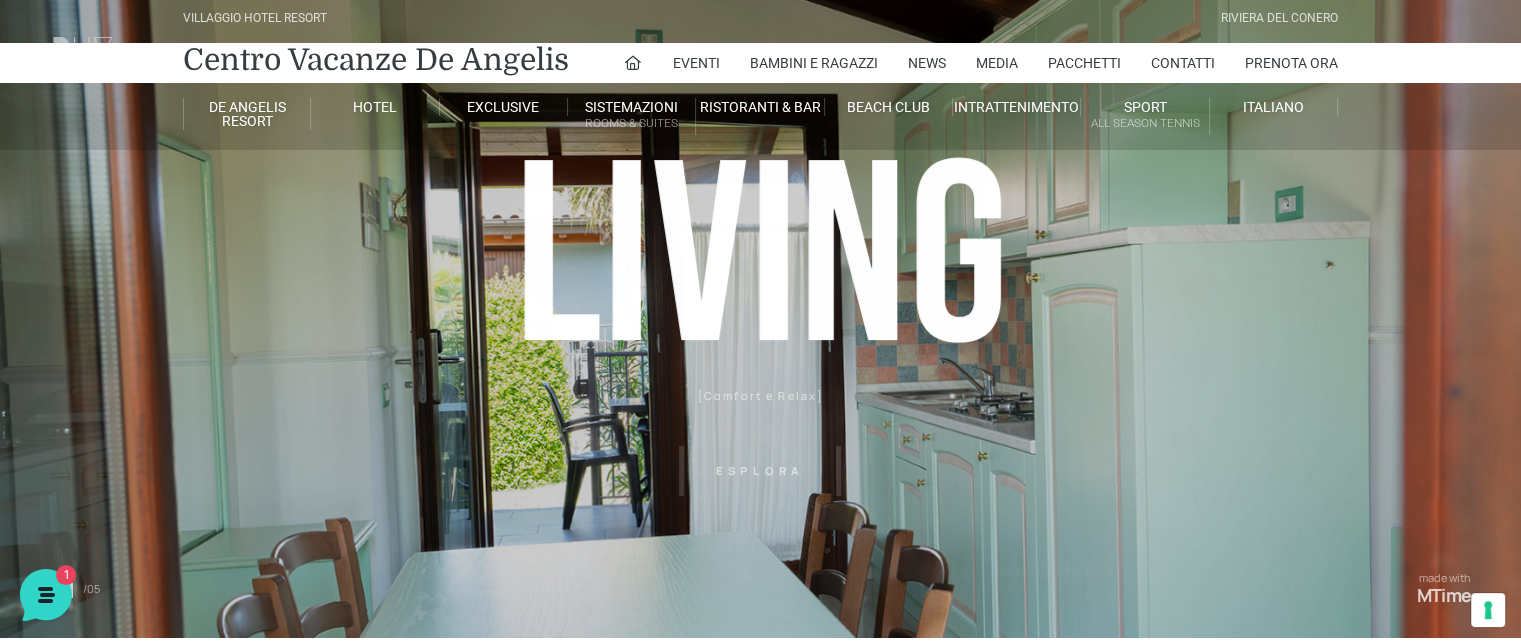 scroll, scrollTop: 0, scrollLeft: 0, axis: both 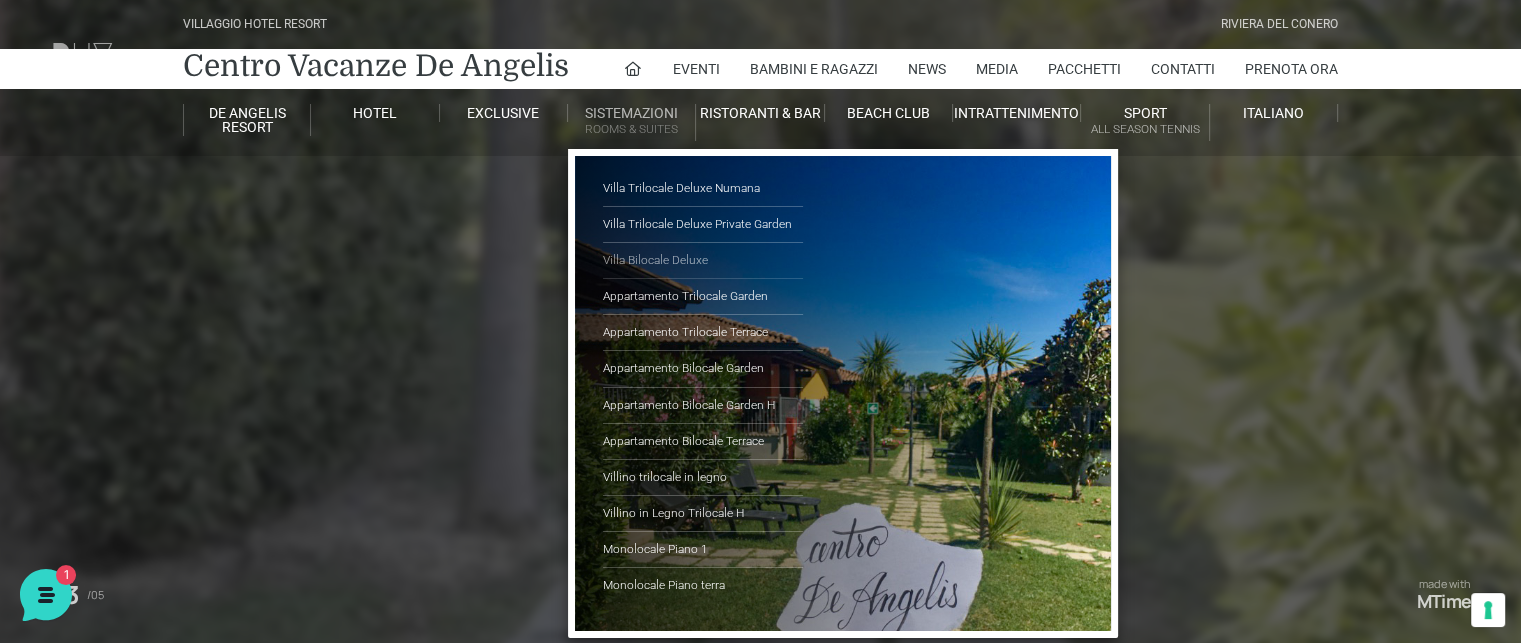 click on "Villa Bilocale Deluxe" at bounding box center [703, 261] 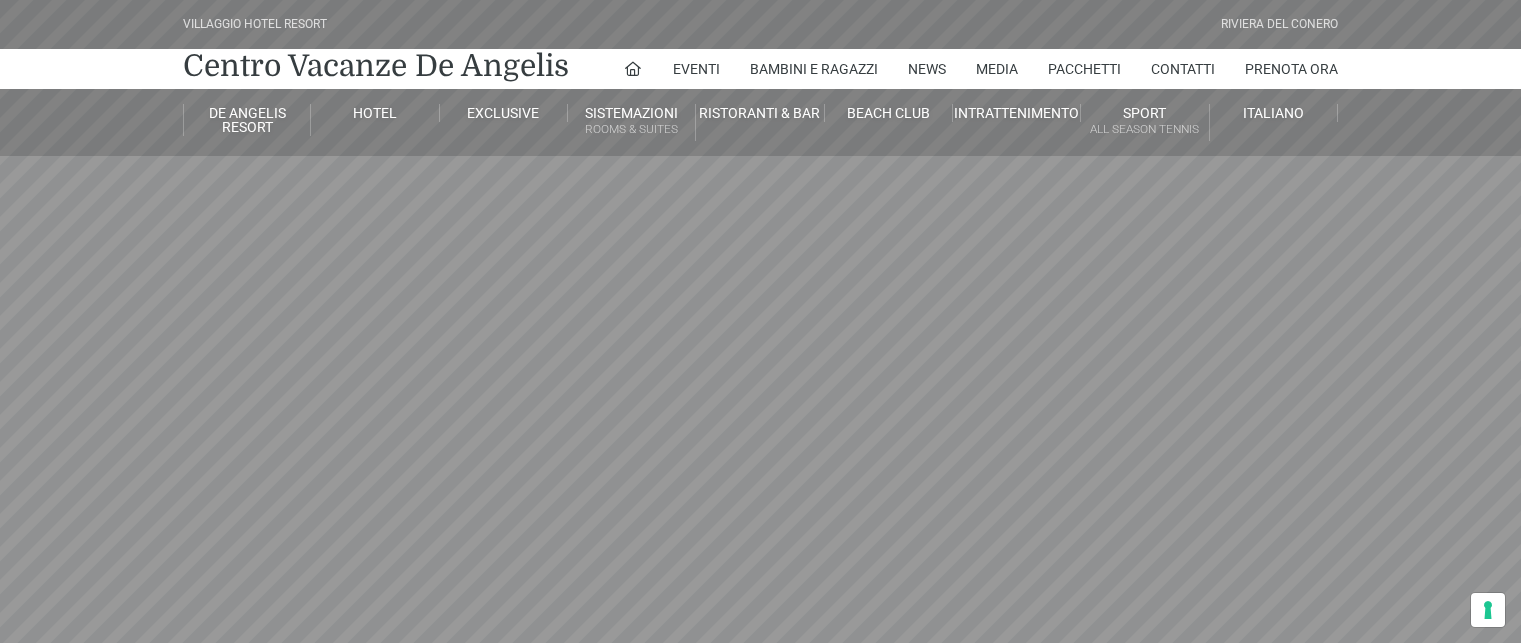 scroll, scrollTop: 0, scrollLeft: 0, axis: both 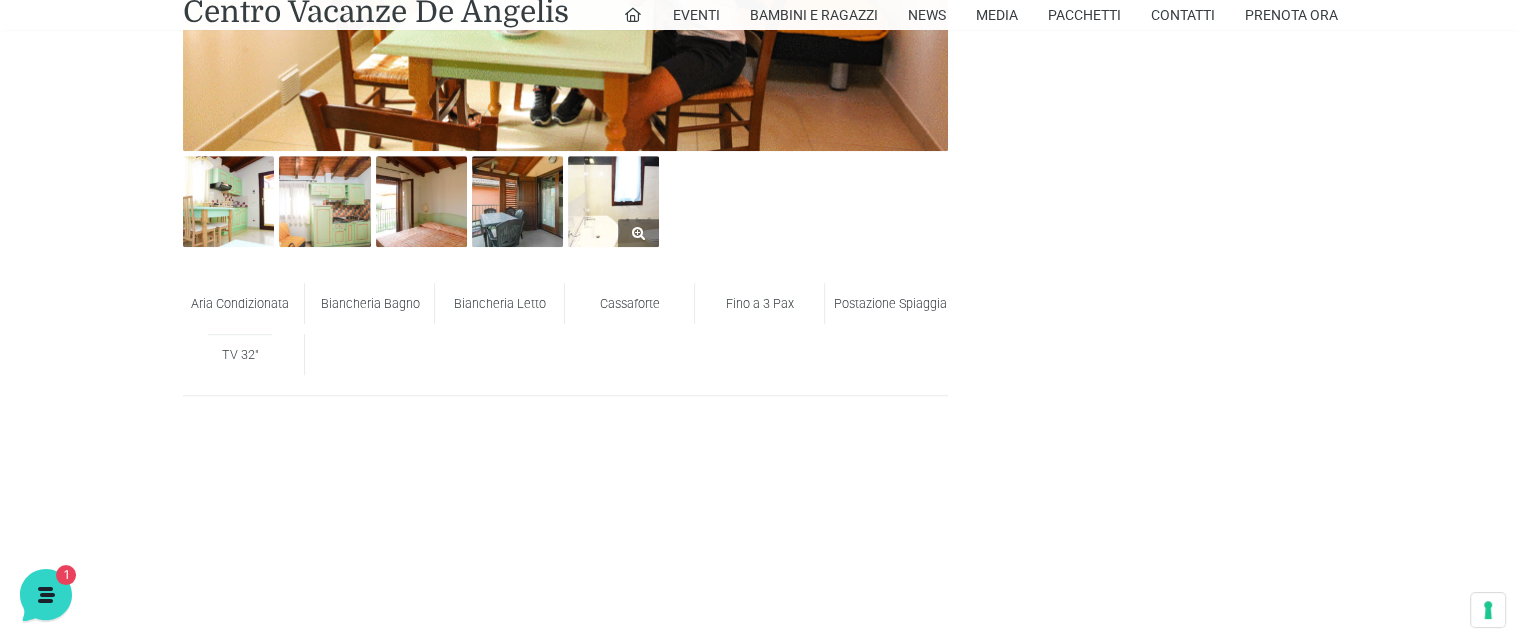 click at bounding box center [613, 201] 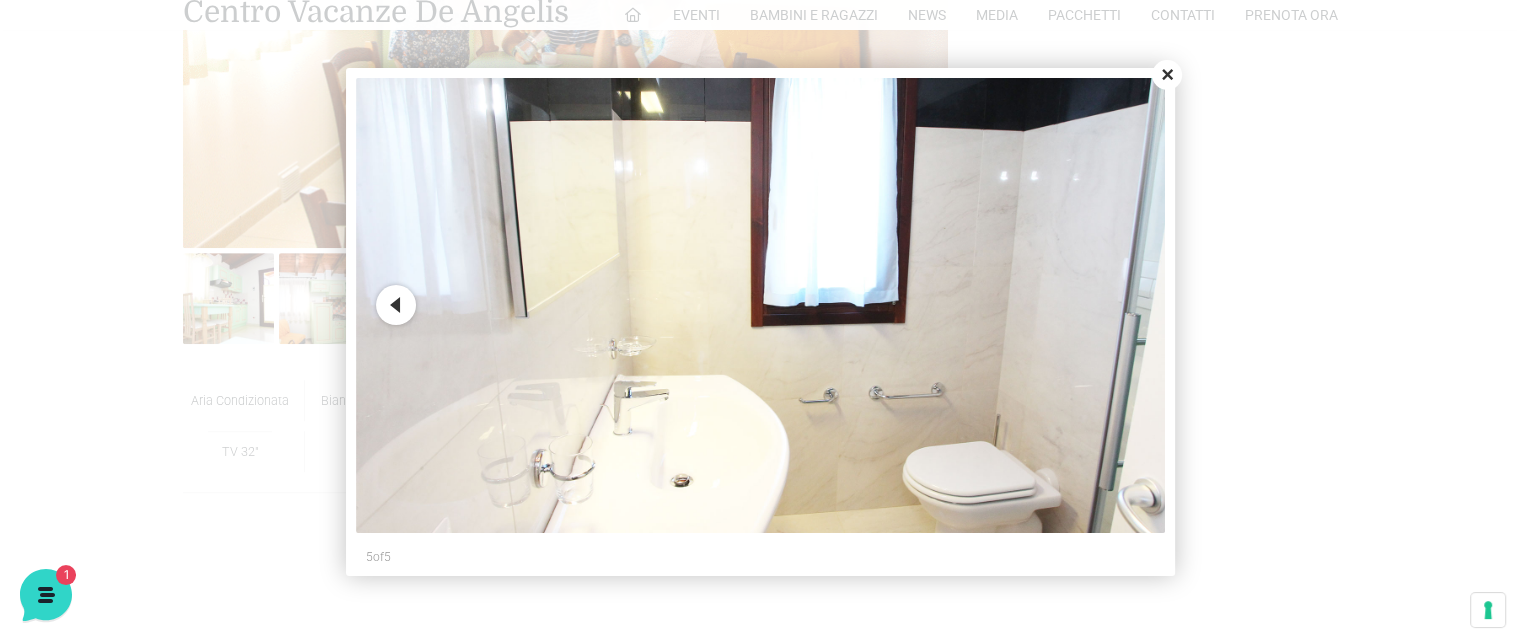 scroll, scrollTop: 1000, scrollLeft: 0, axis: vertical 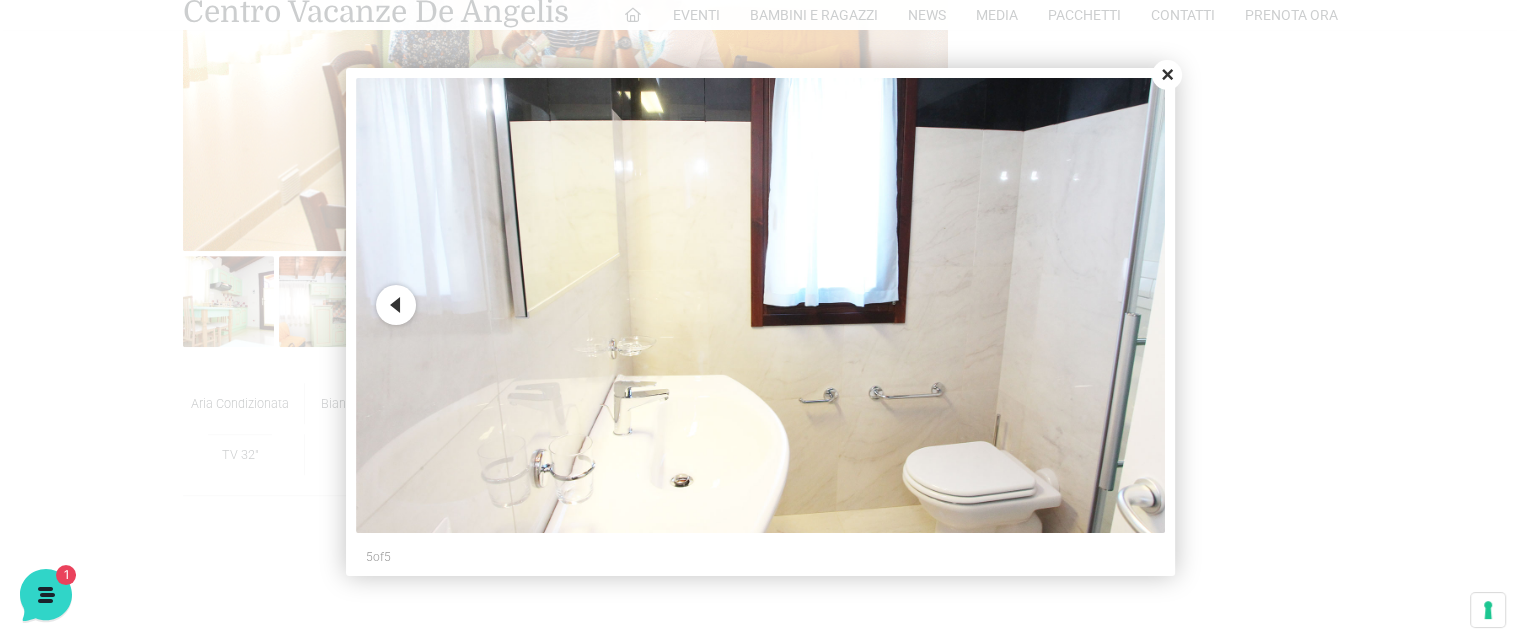 drag, startPoint x: 1168, startPoint y: 69, endPoint x: 976, endPoint y: 35, distance: 194.98718 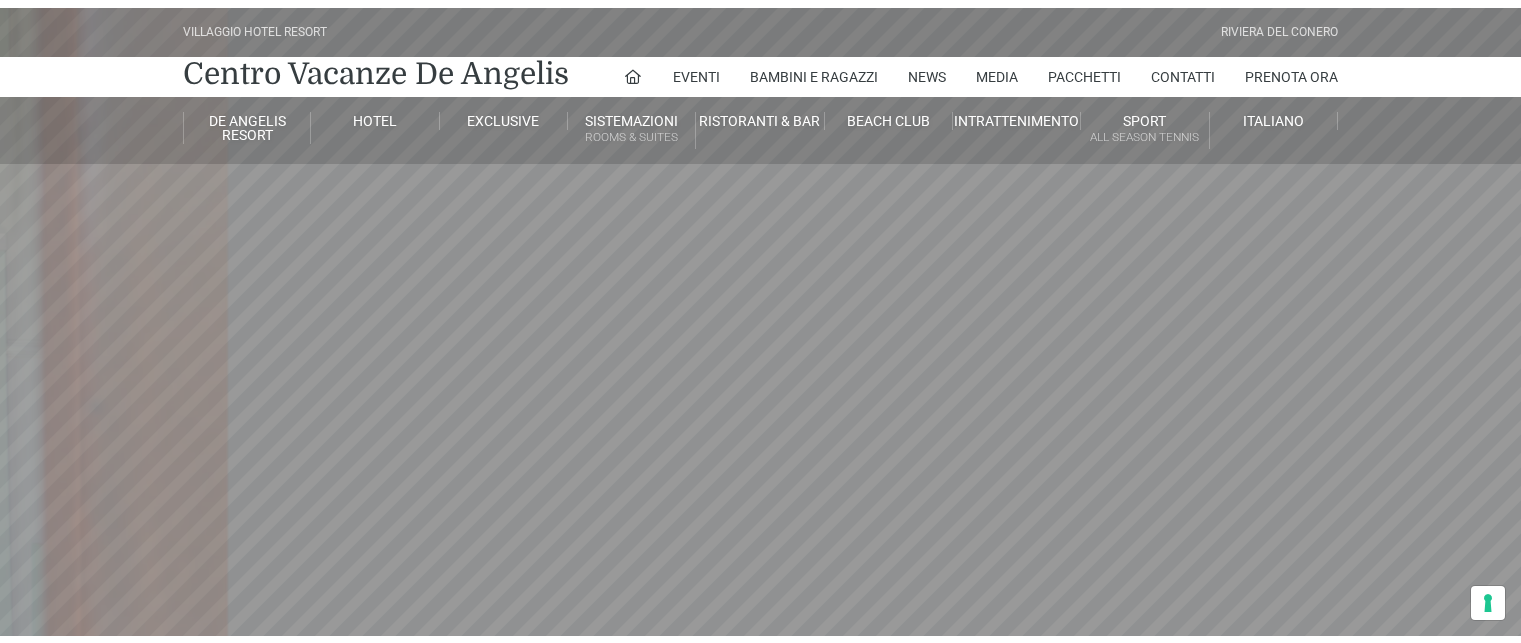 scroll, scrollTop: 0, scrollLeft: 0, axis: both 